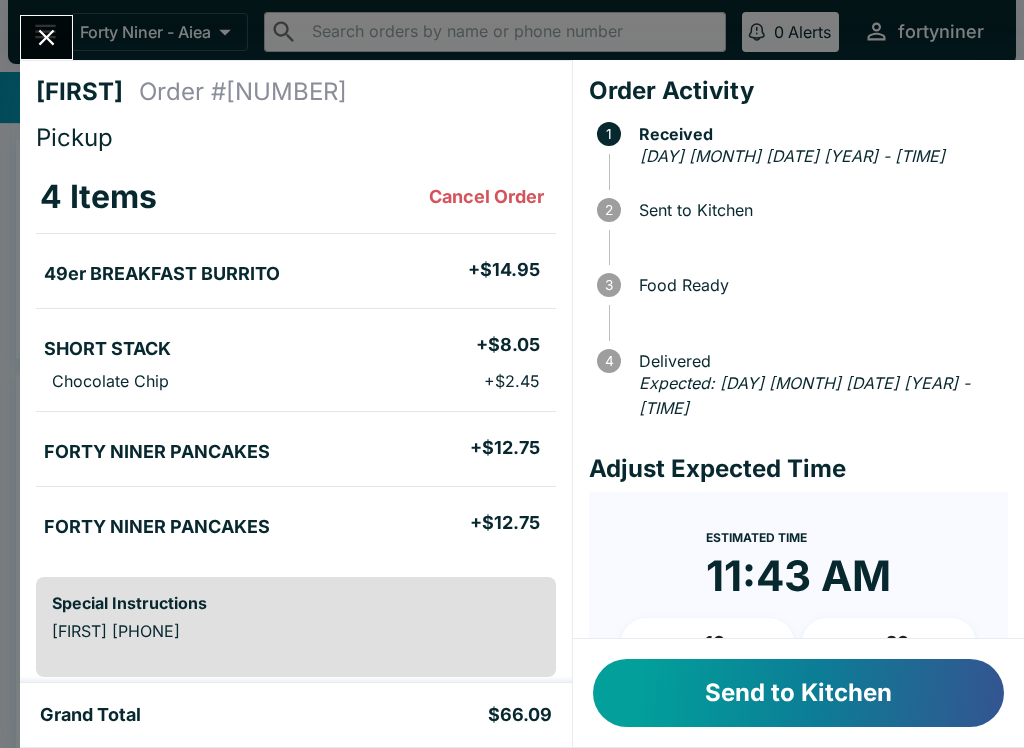 scroll, scrollTop: 0, scrollLeft: 0, axis: both 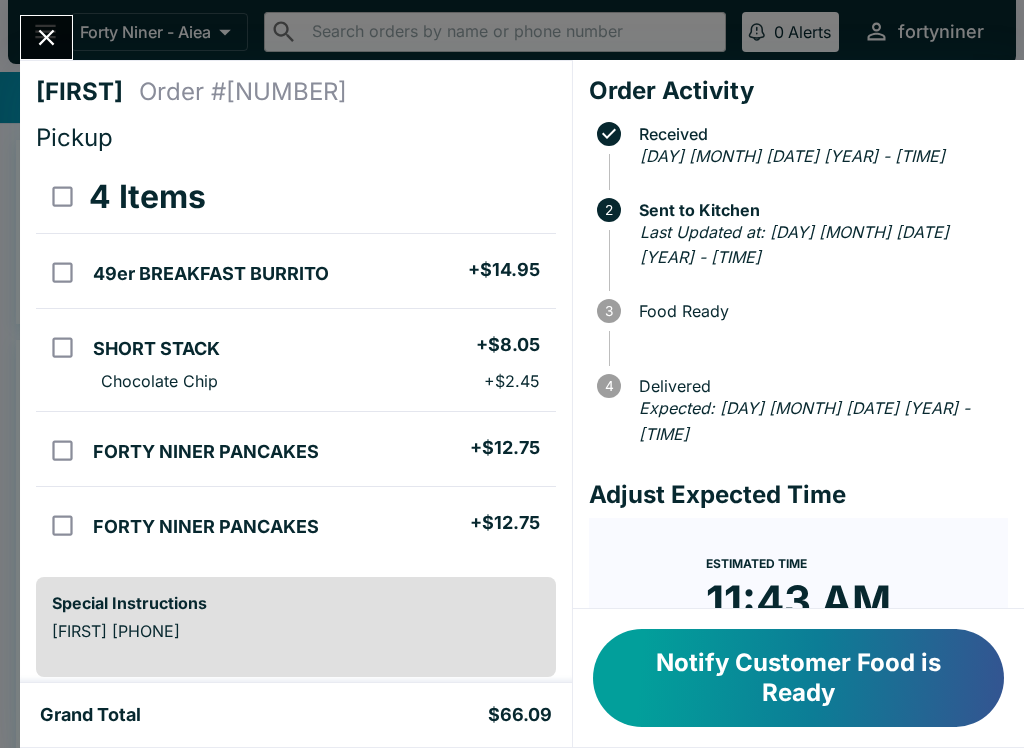 click 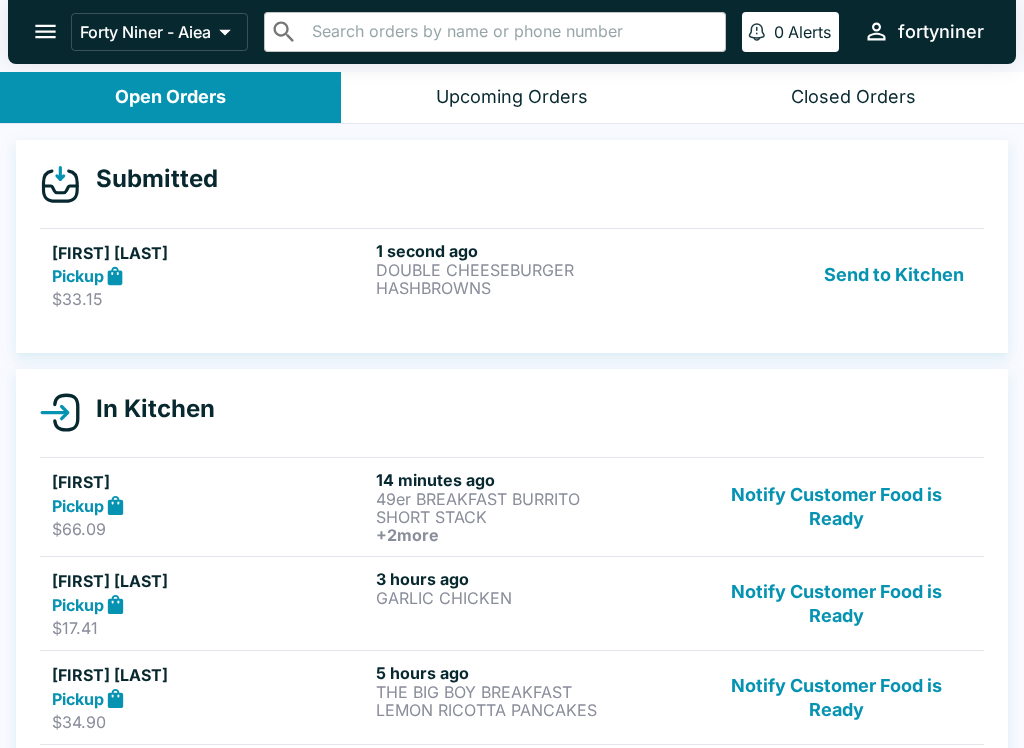 click on "1 second ago" at bounding box center [534, 251] 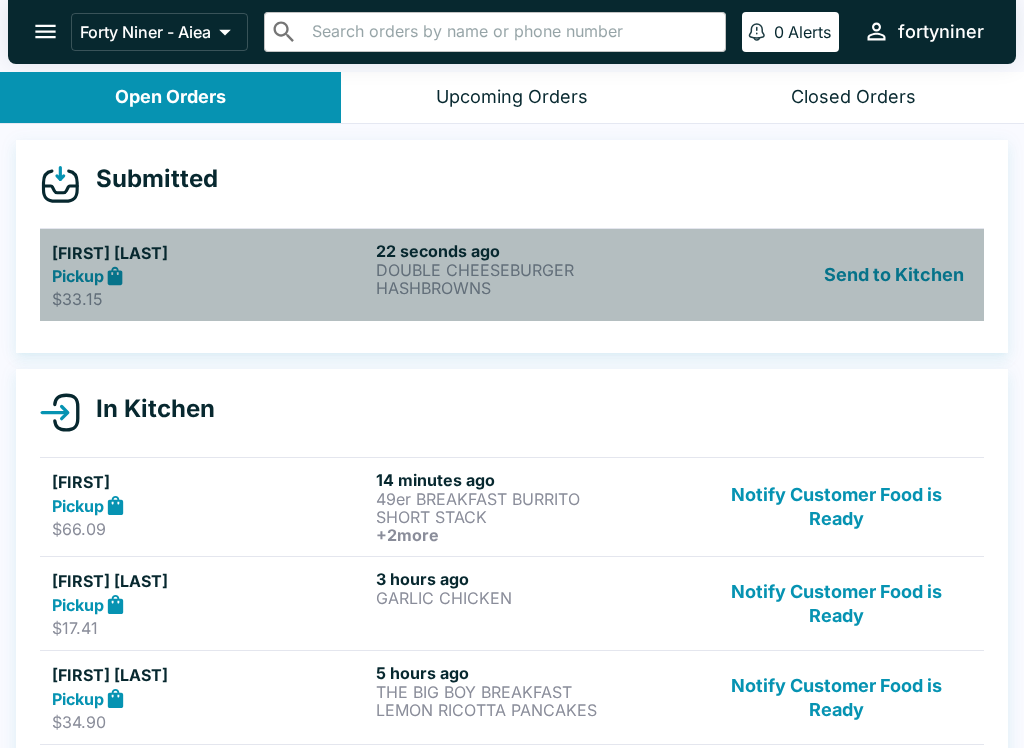 click on "22 seconds ago DOUBLE CHEESEBURGER HASHBROWNS" at bounding box center [534, 275] 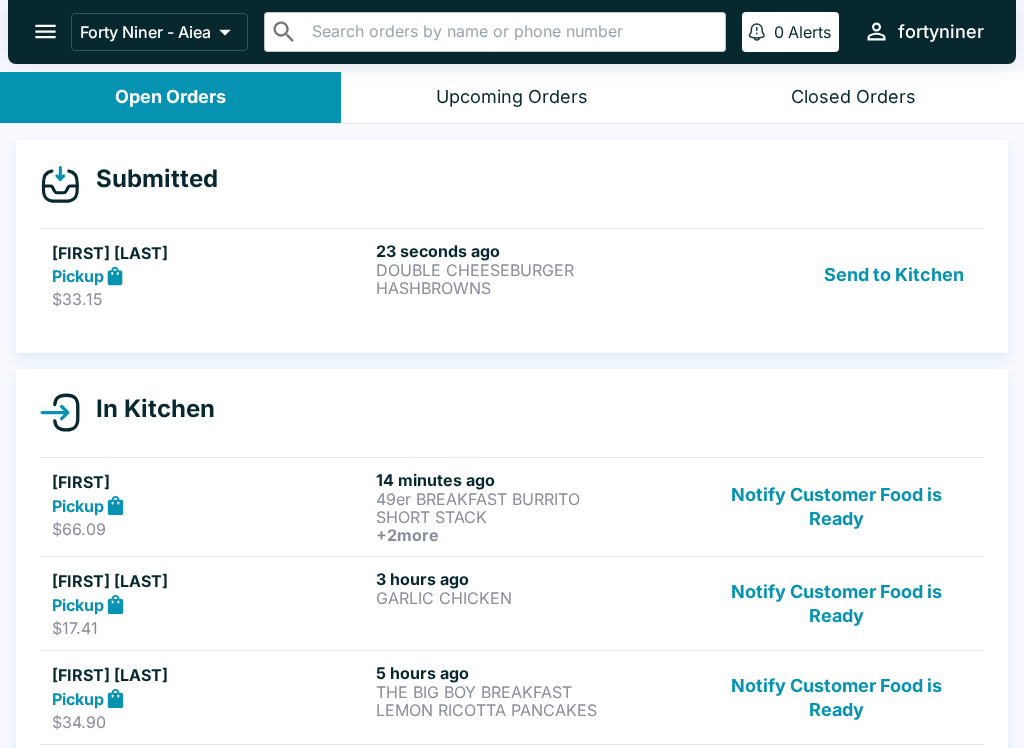click on "HASHBROWNS" at bounding box center (534, 288) 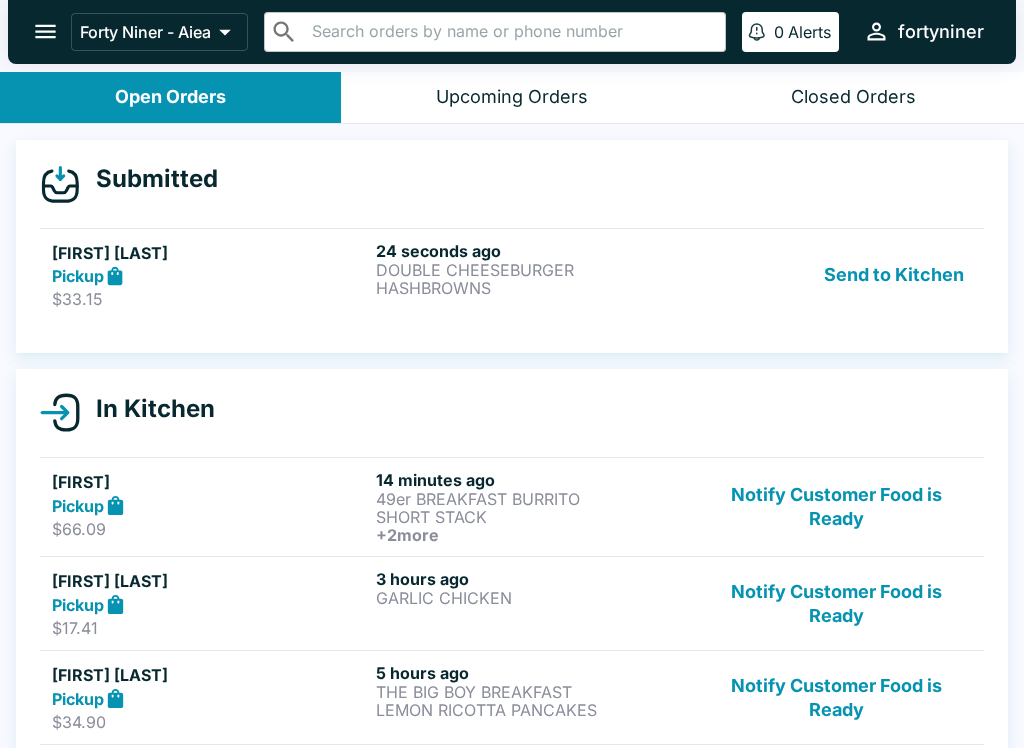 click on "HASHBROWNS" at bounding box center [534, 288] 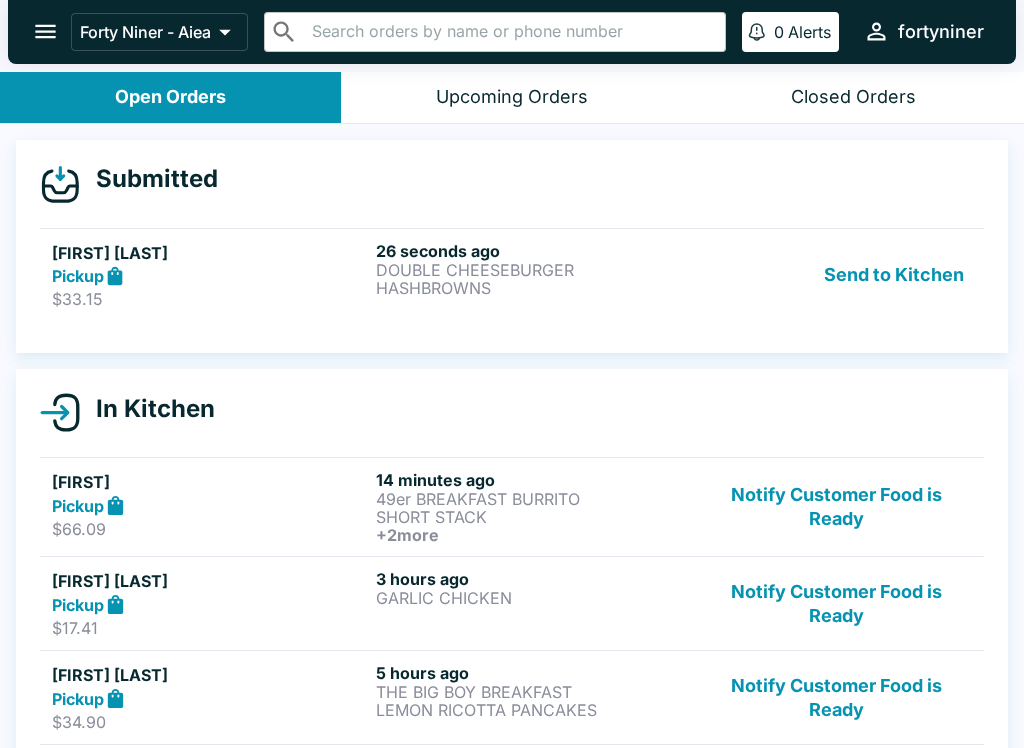 click on "Kurt Kawamura Pickup $33.15 26 seconds ago DOUBLE CHEESEBURGER HASHBROWNS Send to Kitchen" at bounding box center (512, 275) 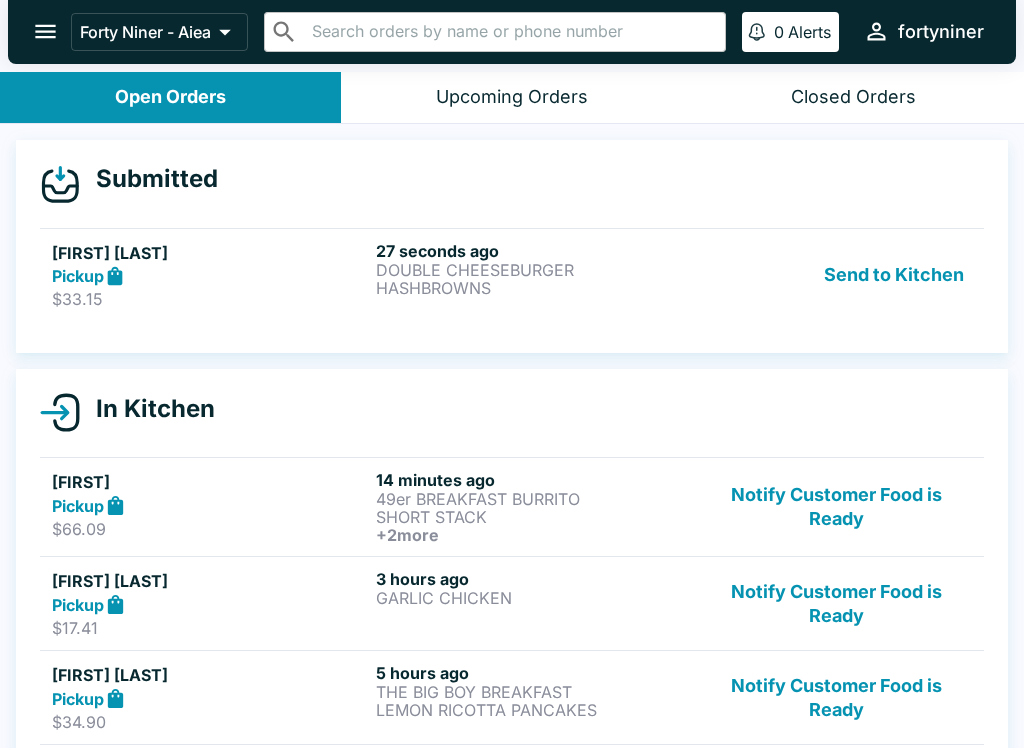 click on "$33.15" at bounding box center [210, 299] 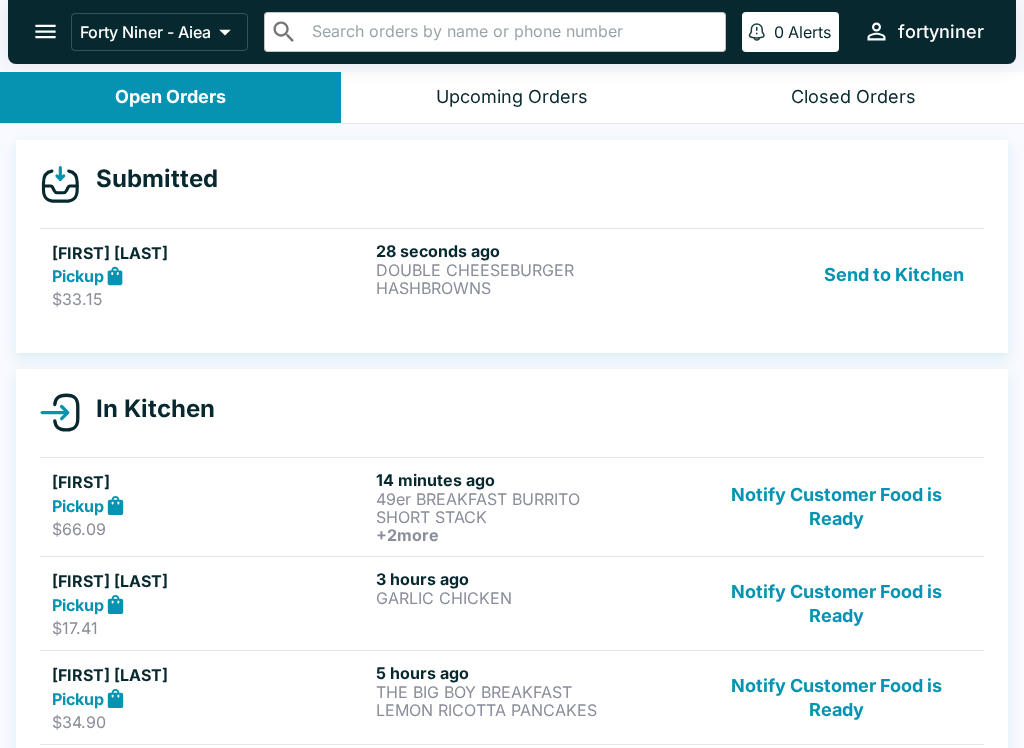 click on "Upcoming Orders" at bounding box center (511, 97) 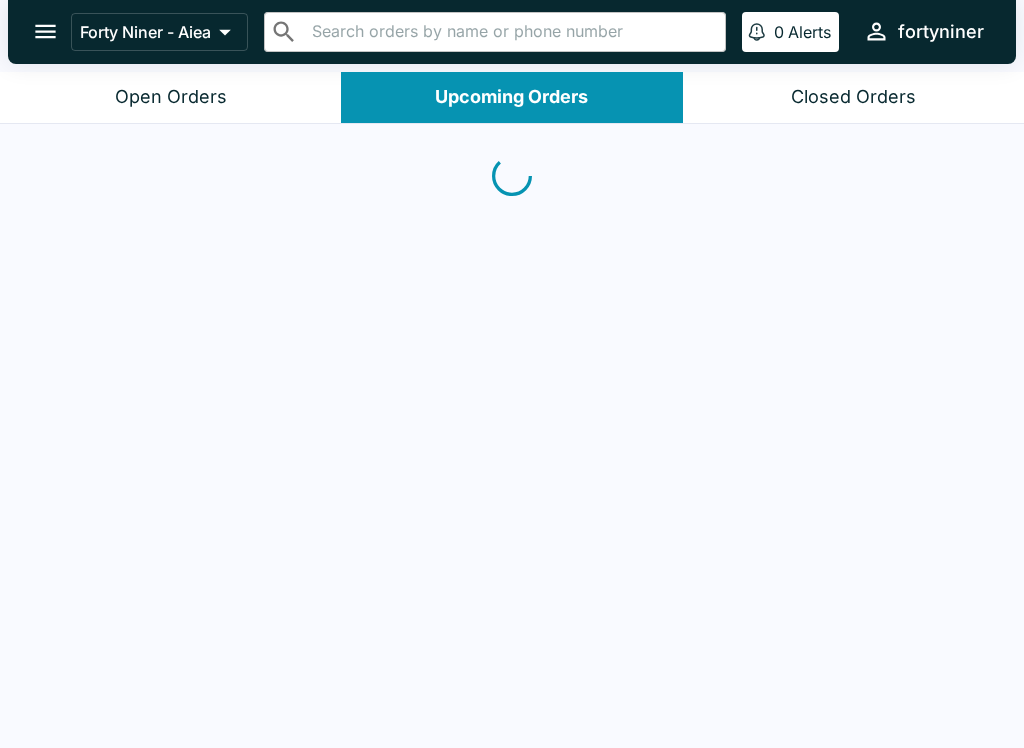 click on "Open Orders" at bounding box center (171, 97) 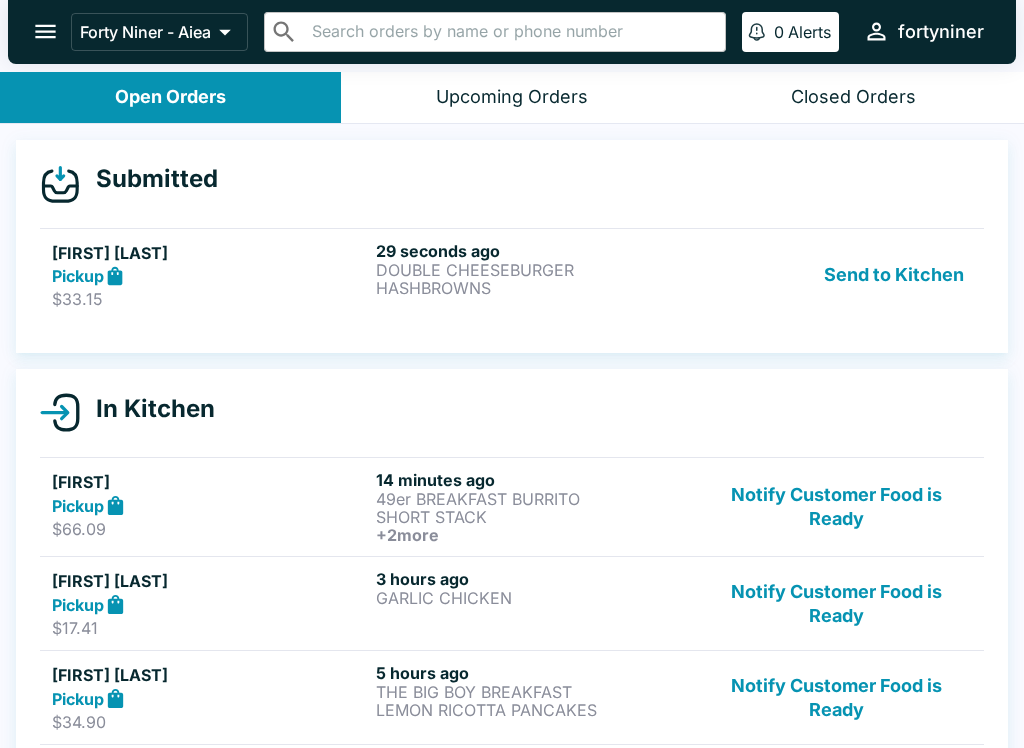 click on "Kurt Kawamura Pickup $33.15 29 seconds ago DOUBLE CHEESEBURGER HASHBROWNS Send to Kitchen" at bounding box center [512, 275] 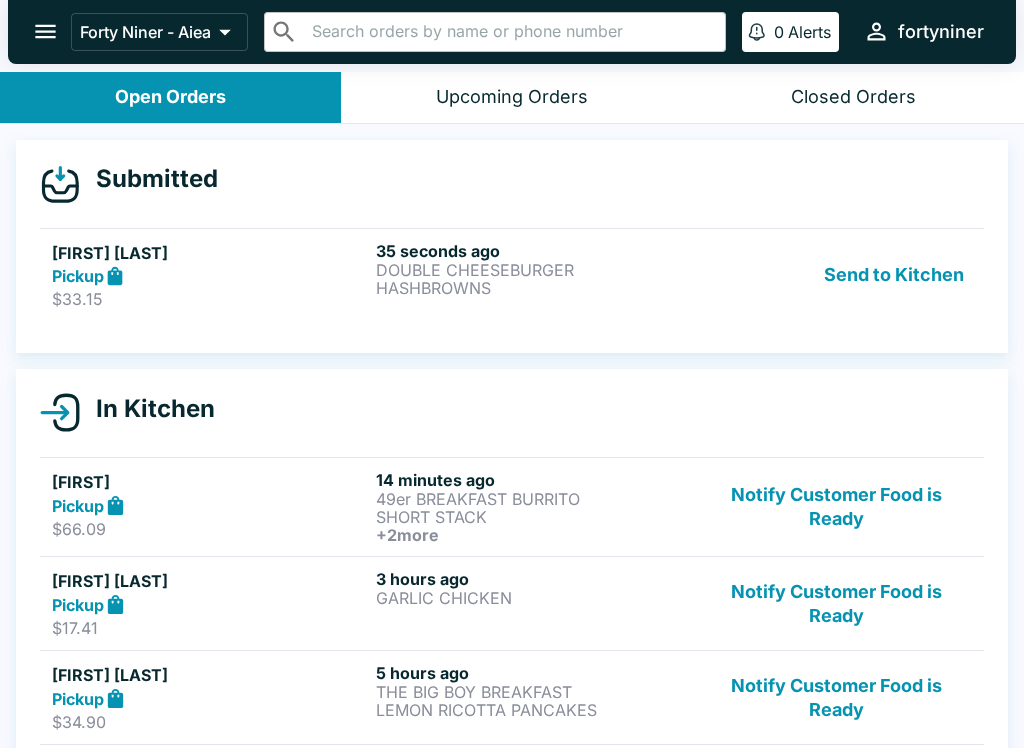 click on "Send to Kitchen" at bounding box center (894, 275) 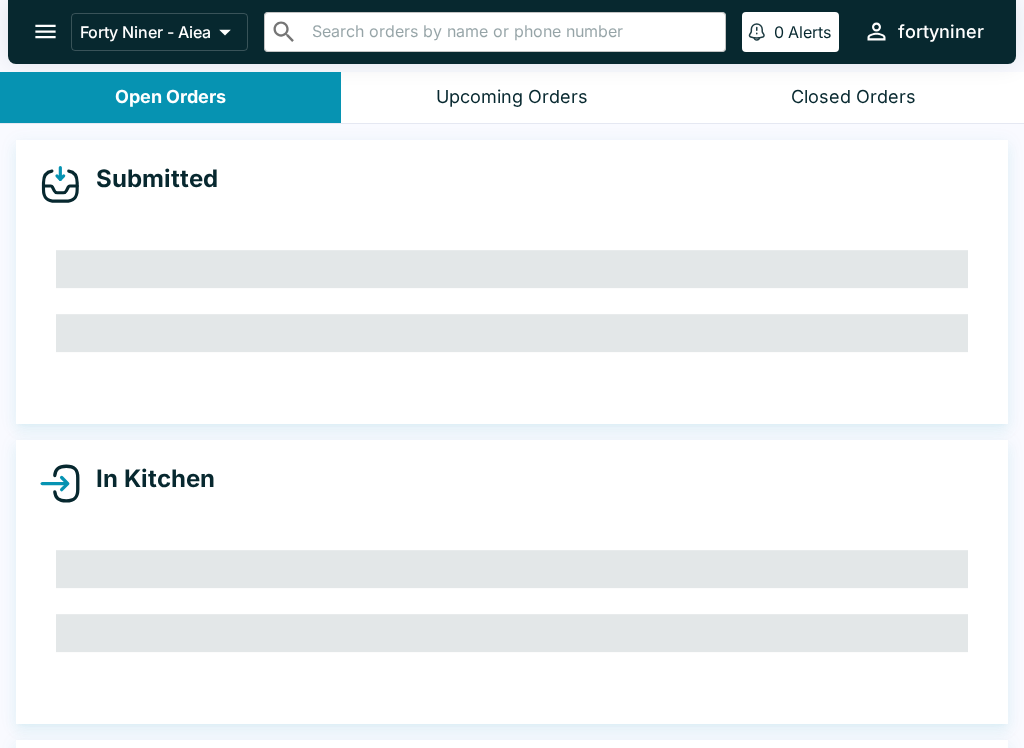click on "Upcoming Orders" at bounding box center (511, 97) 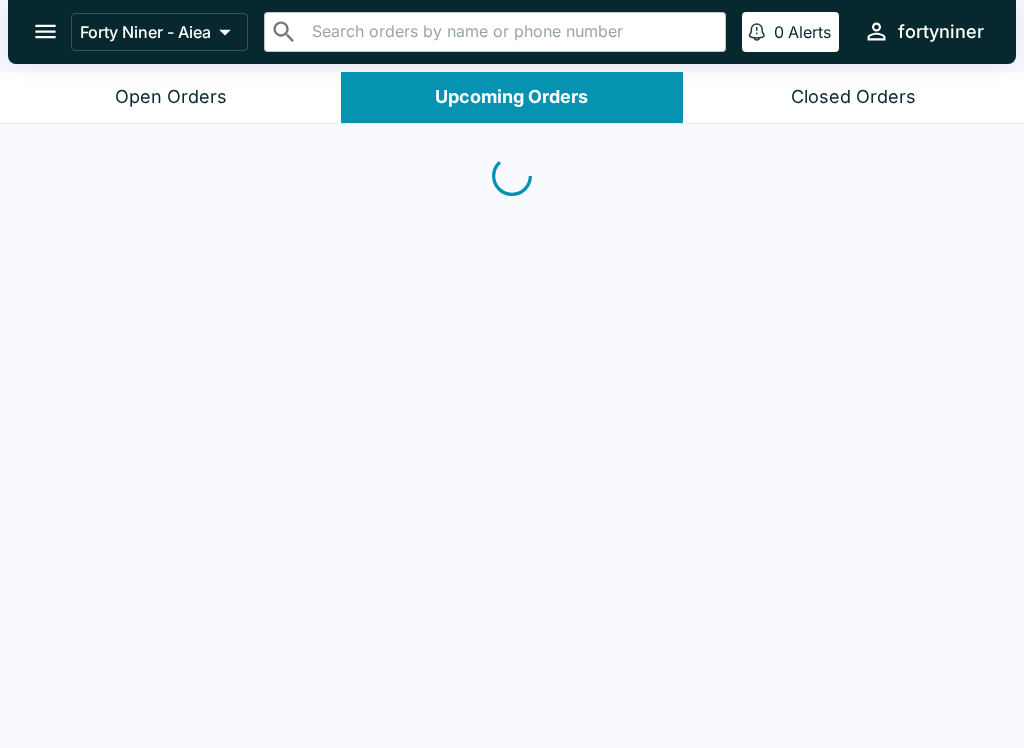 click on "Closed Orders" at bounding box center (853, 97) 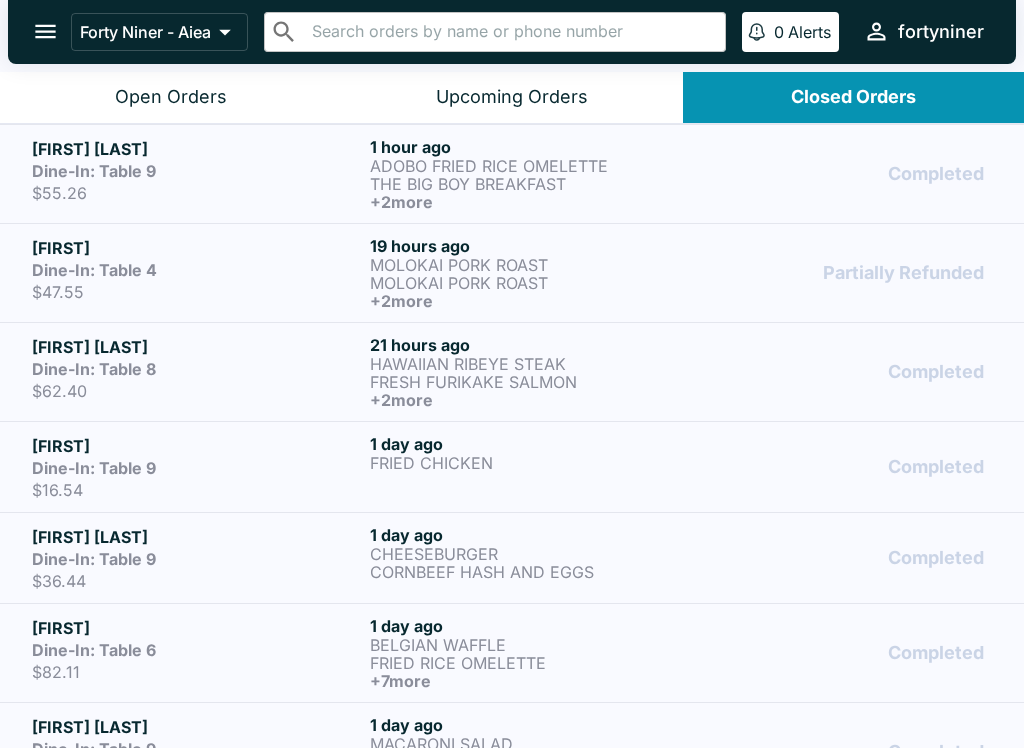 click on "Open Orders" at bounding box center (170, 97) 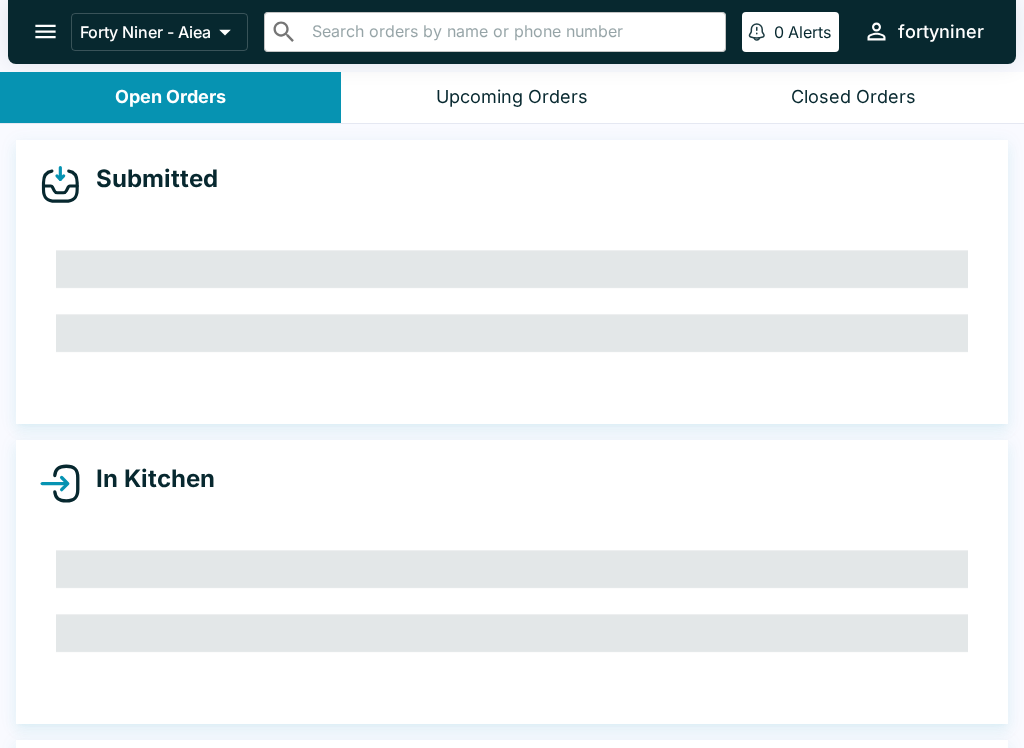 scroll, scrollTop: 0, scrollLeft: 0, axis: both 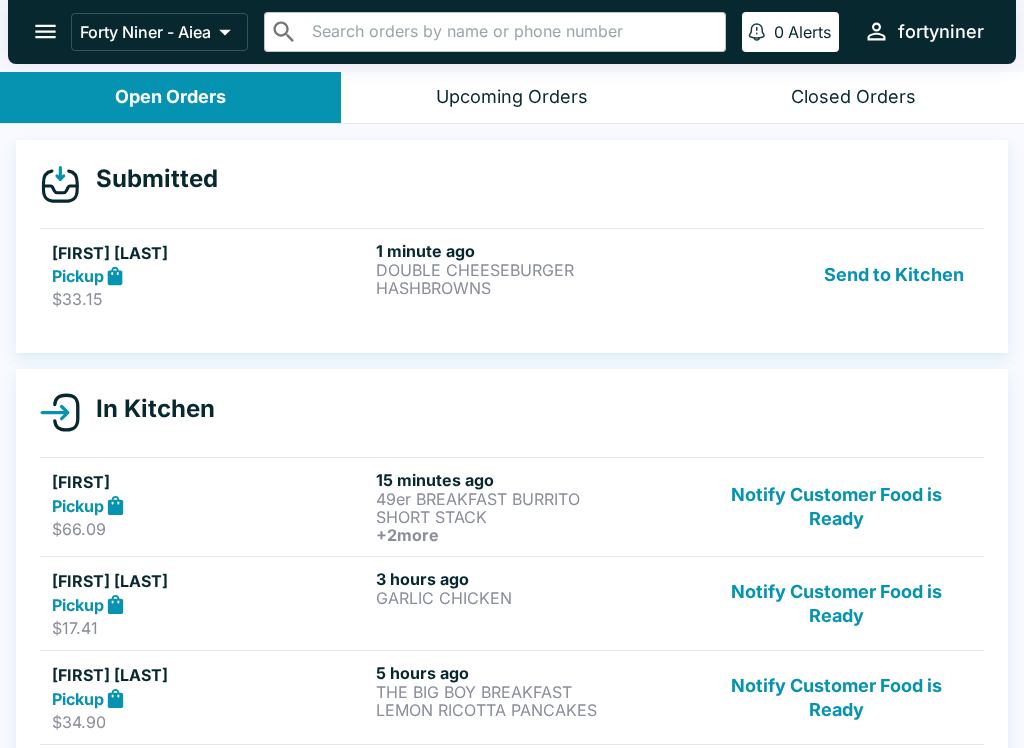 click on "HASHBROWNS" at bounding box center (534, 288) 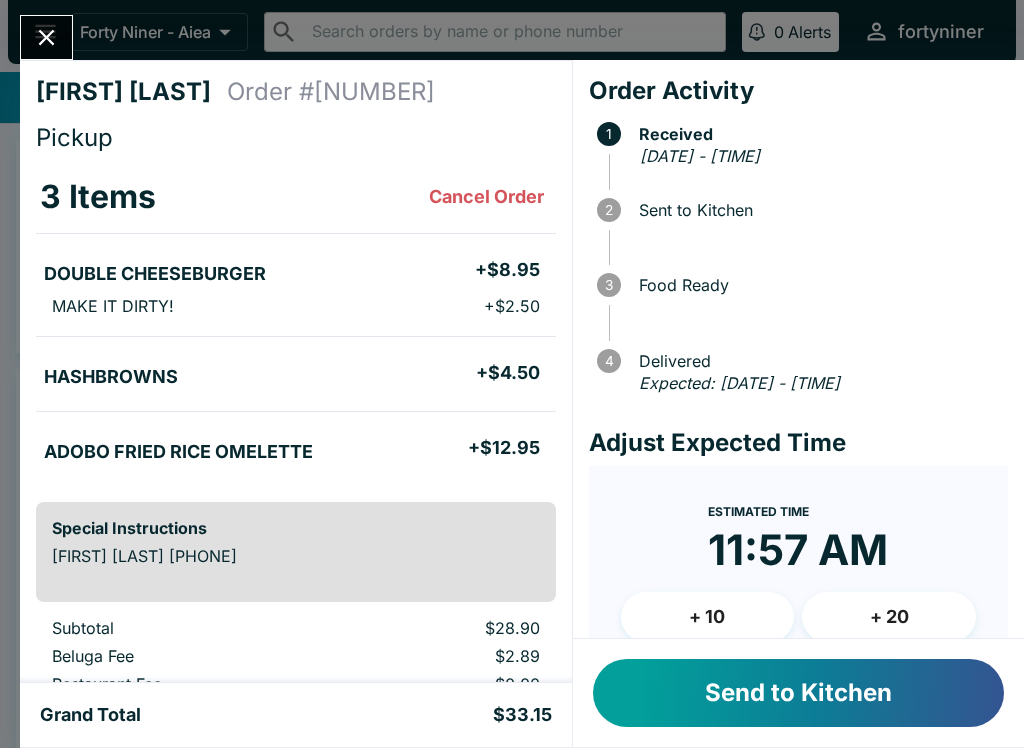 click on "Send to Kitchen" at bounding box center (798, 693) 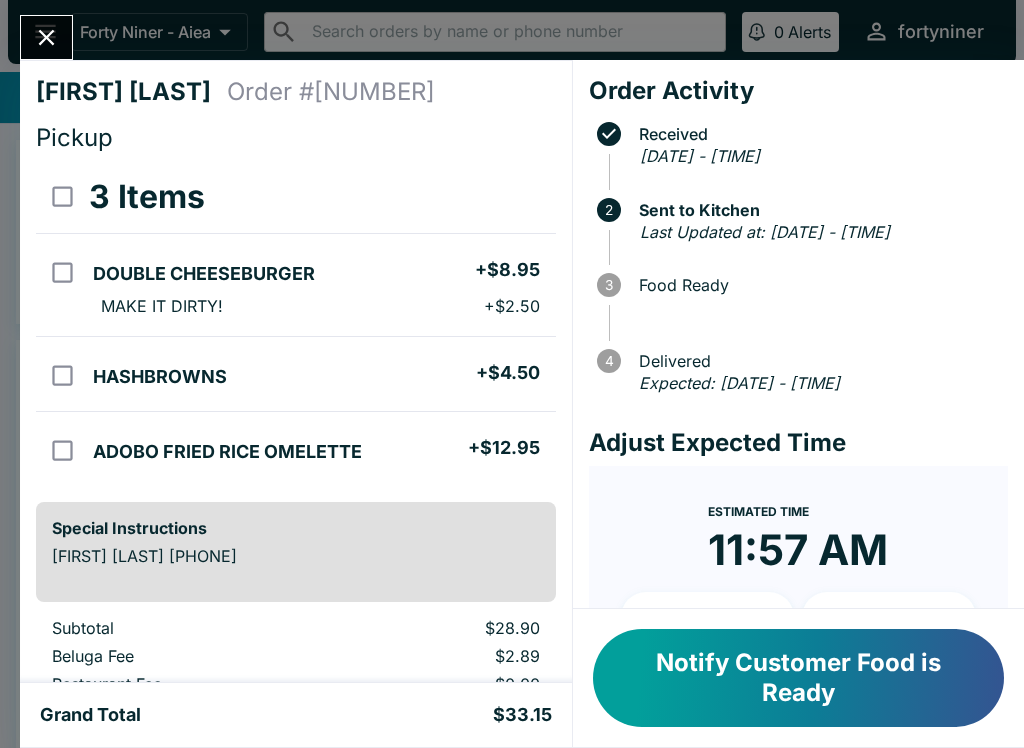 click 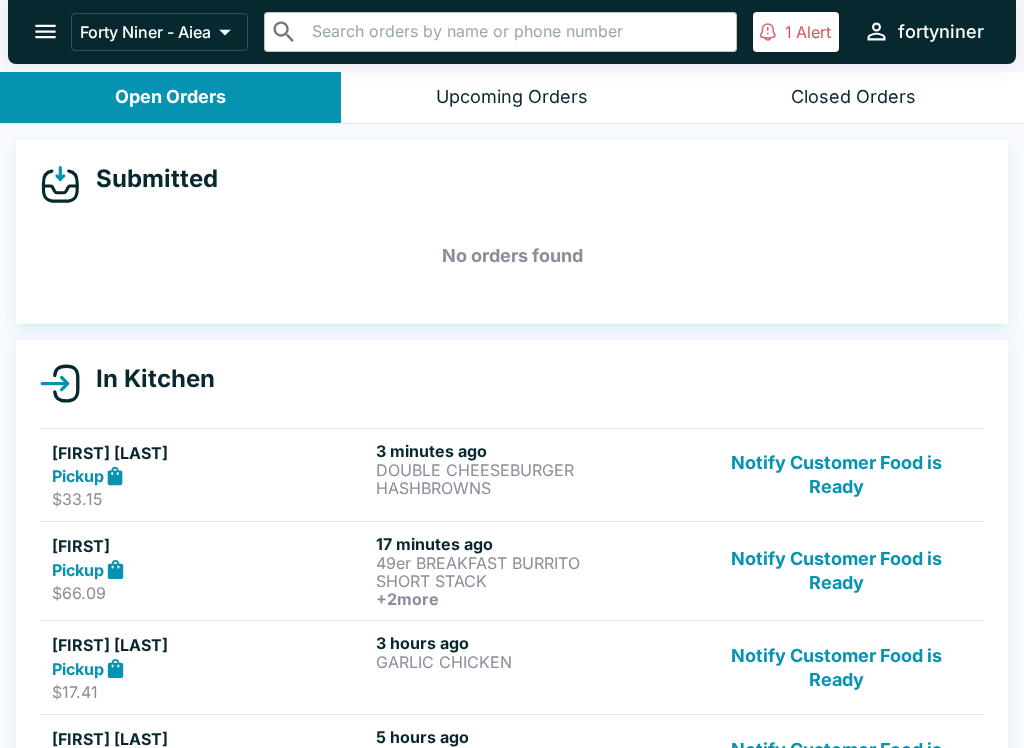 click on "Forty Niner - Aiea ​ ​ 1 Alert fortyniner" at bounding box center (512, 32) 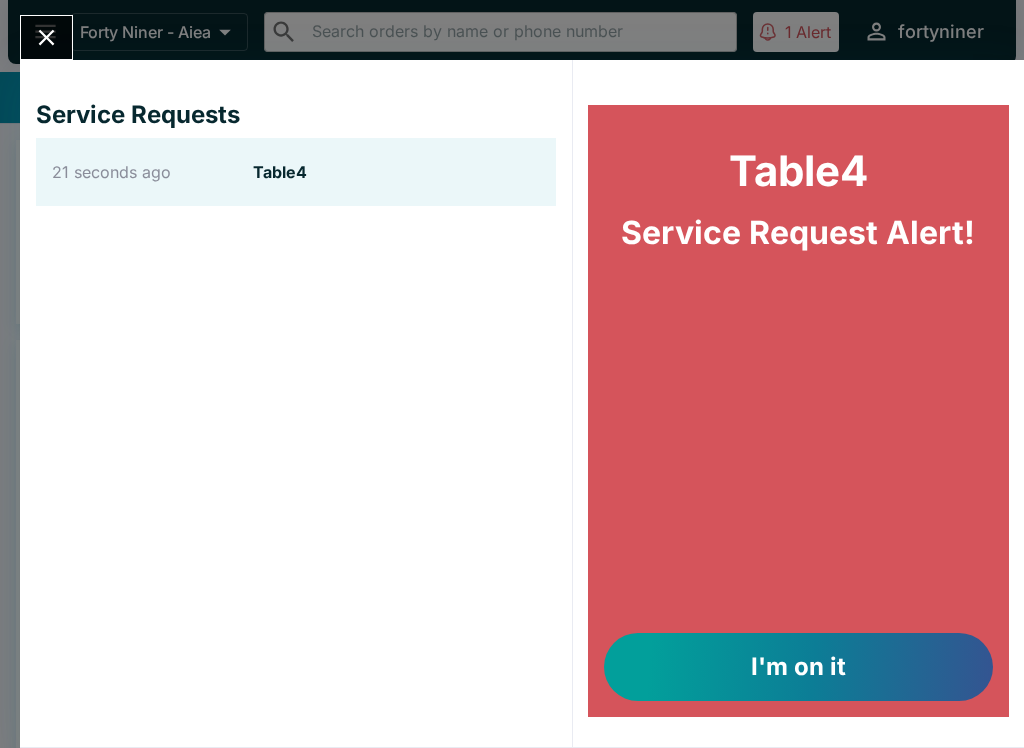 click on "I'm on it" at bounding box center [798, 667] 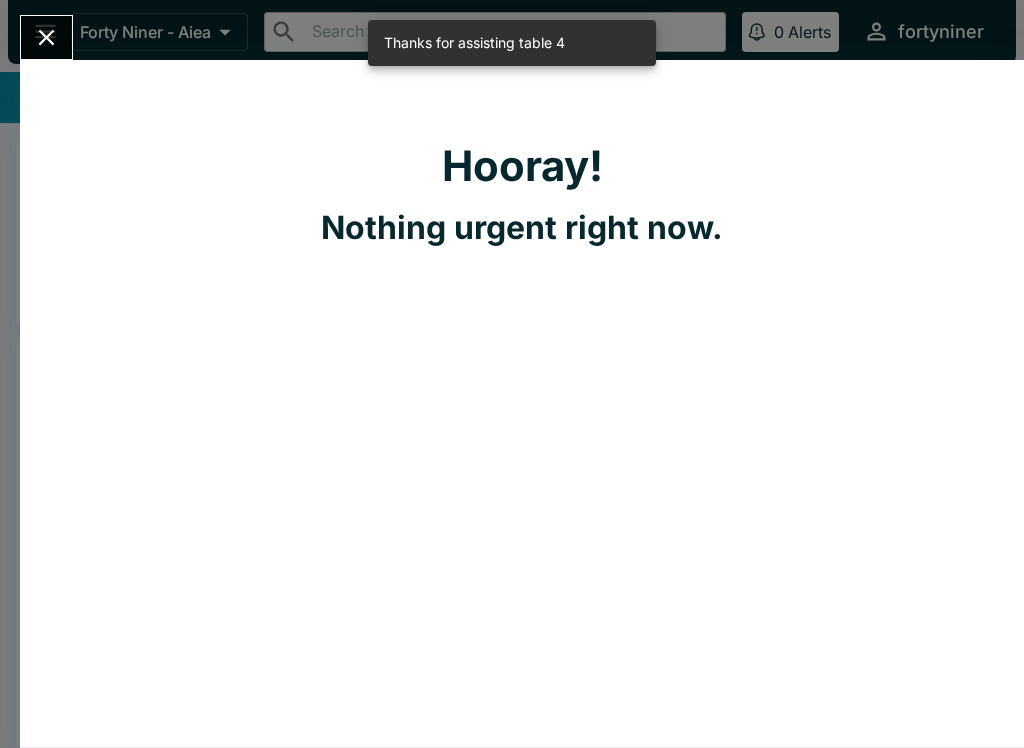click 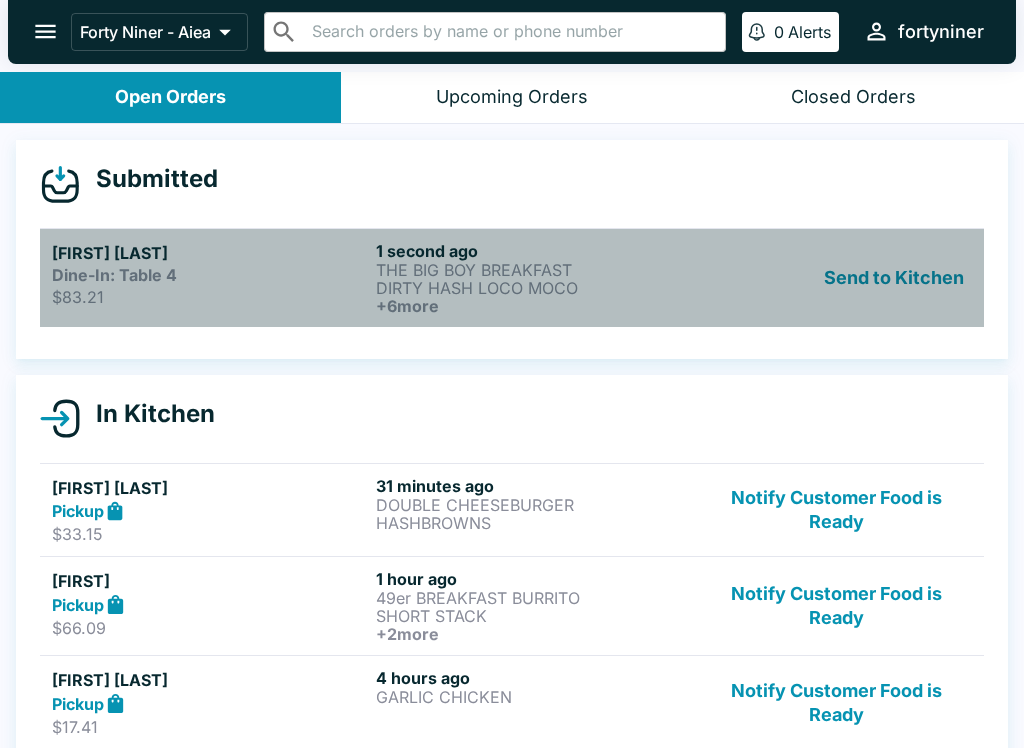 click on "THE BIG BOY BREAKFAST" at bounding box center (534, 270) 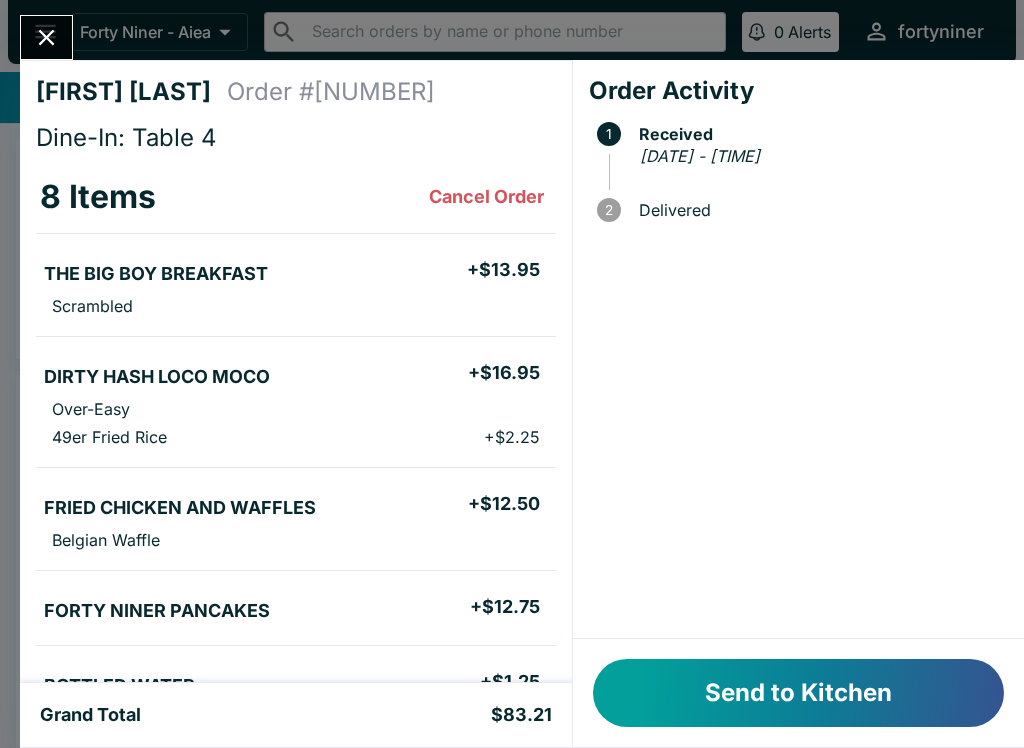 click on "Send to Kitchen" at bounding box center (798, 693) 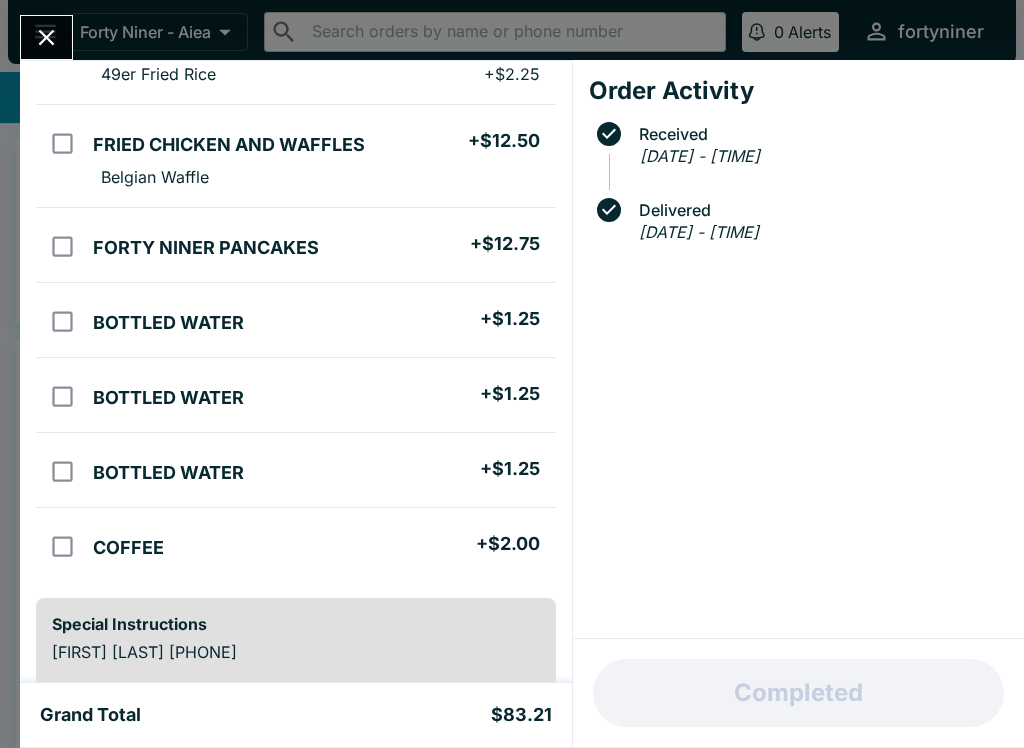 scroll, scrollTop: 371, scrollLeft: 0, axis: vertical 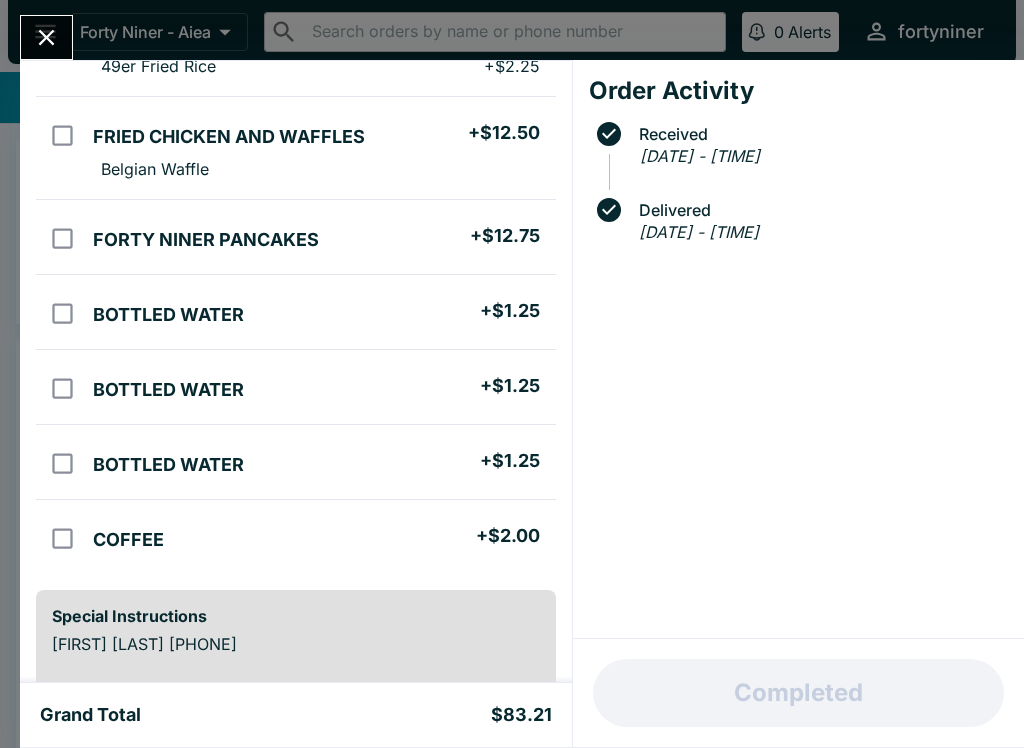 click at bounding box center (46, 37) 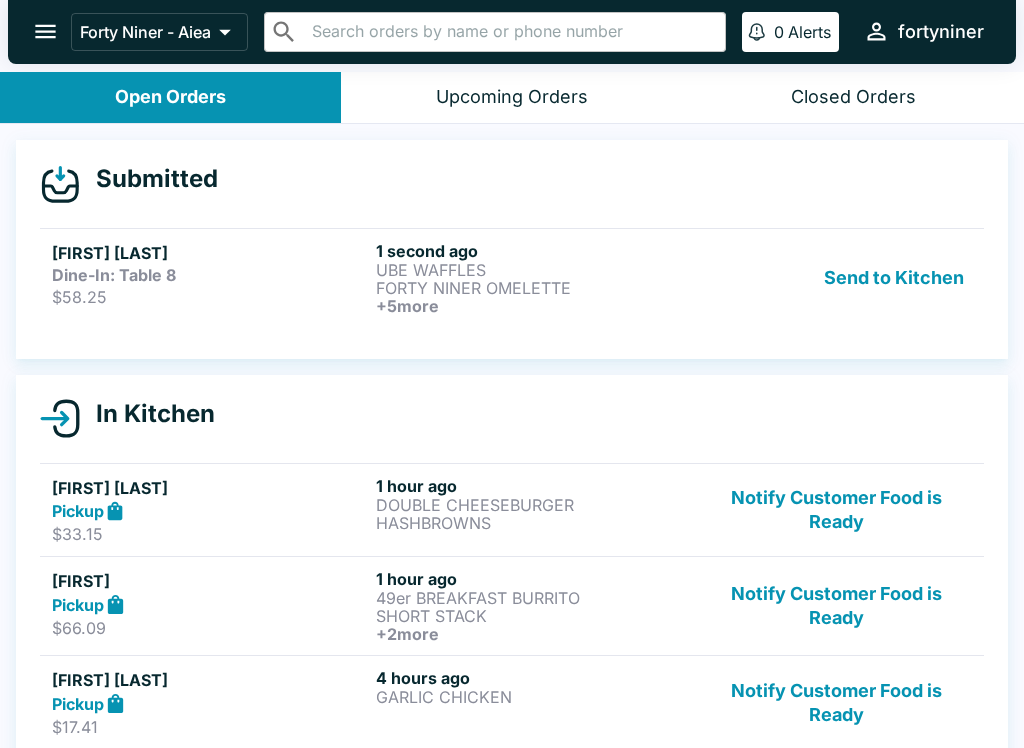 click on "Submitted [FIRST] [LAST] Dine-In: Table 8 $58.25 1 second ago UBE WAFFLES FORTY NINER OMELETTE + 5  more Send to Kitchen" at bounding box center [512, 249] 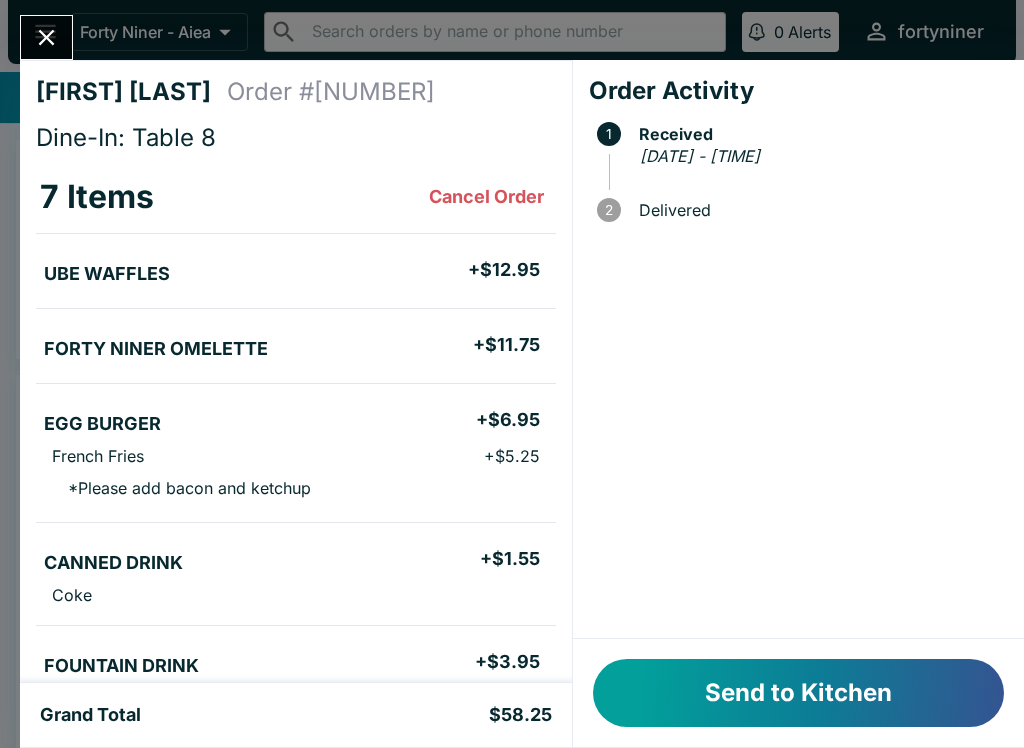 click on "Send to Kitchen" at bounding box center (798, 693) 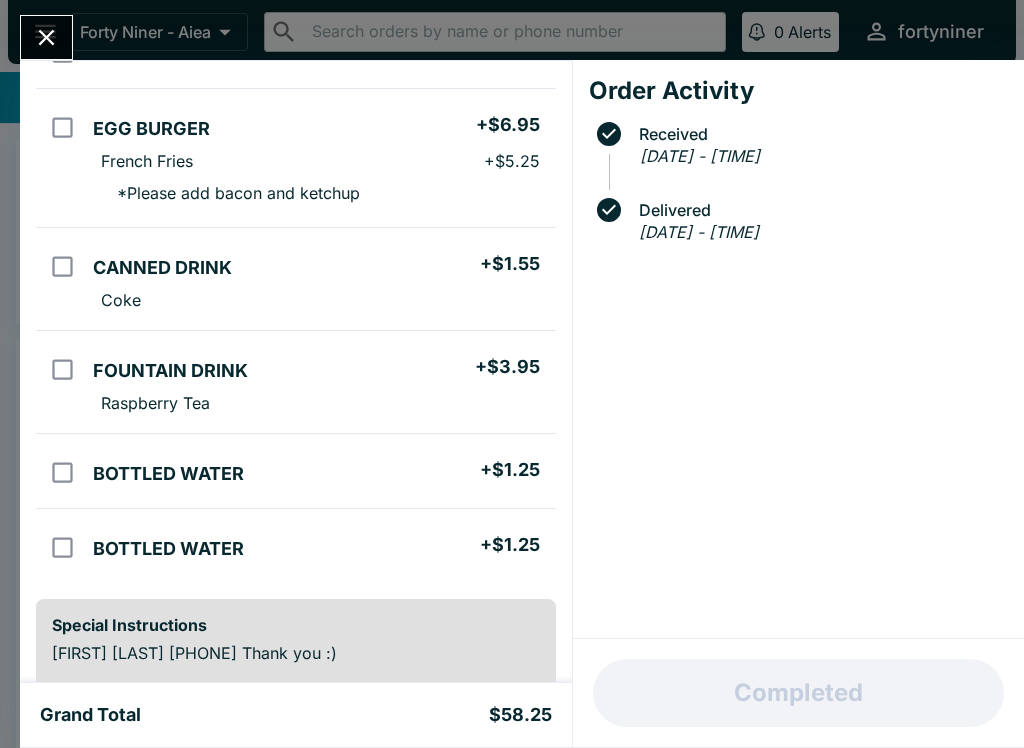 scroll, scrollTop: 296, scrollLeft: 0, axis: vertical 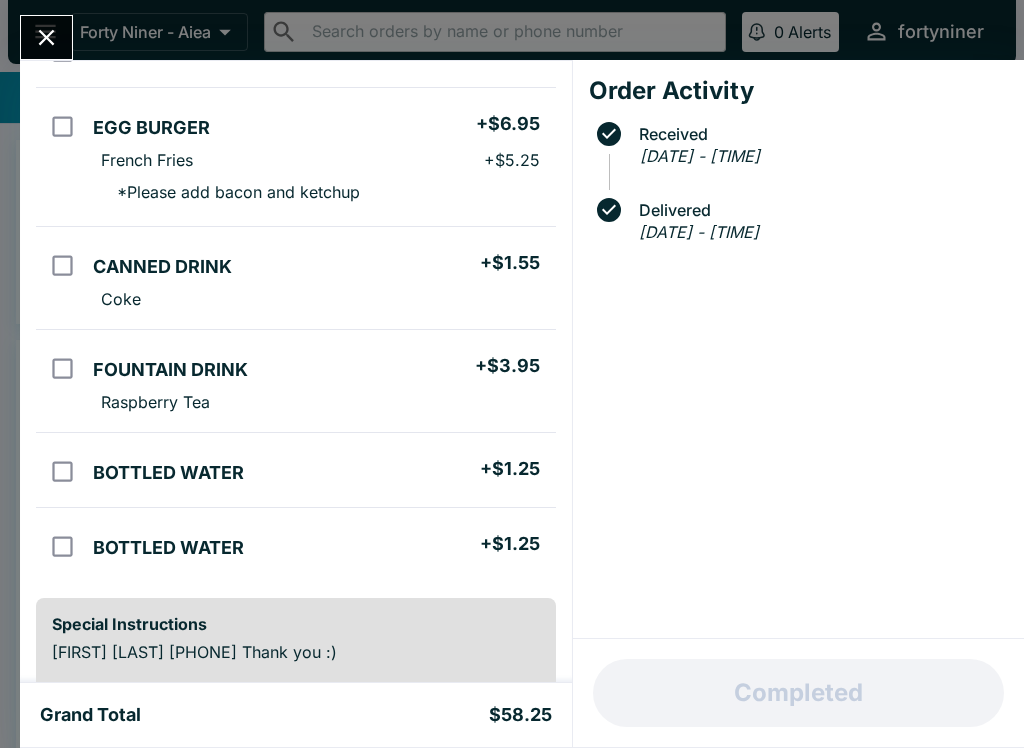 click at bounding box center (46, 37) 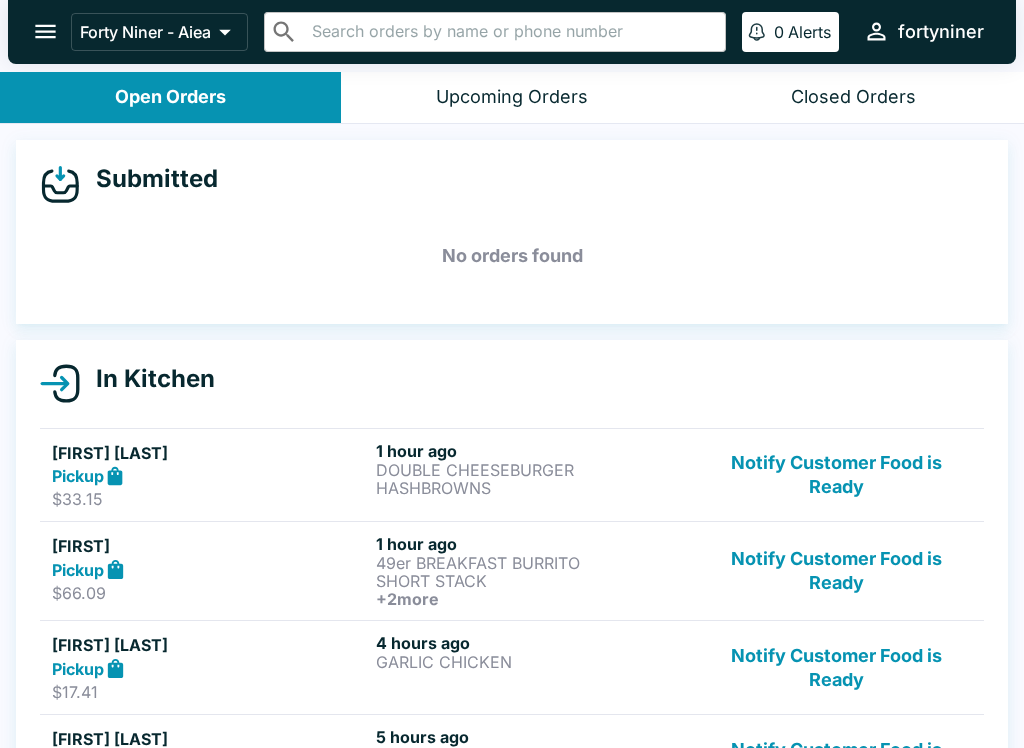 click 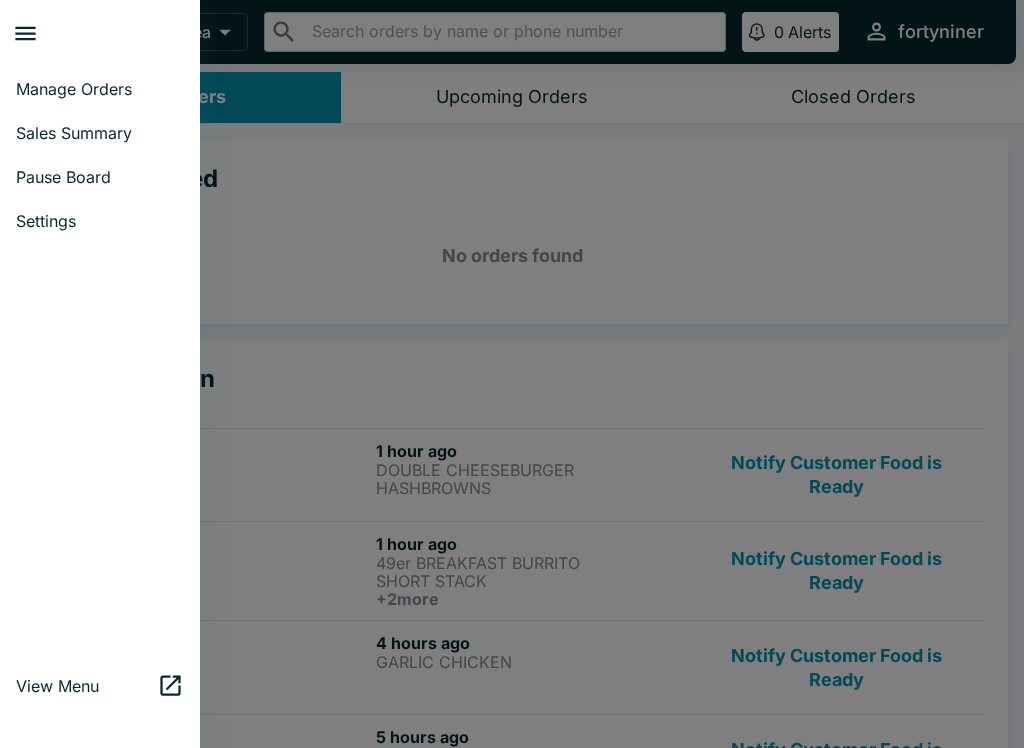 click on "Sales Summary" at bounding box center [100, 133] 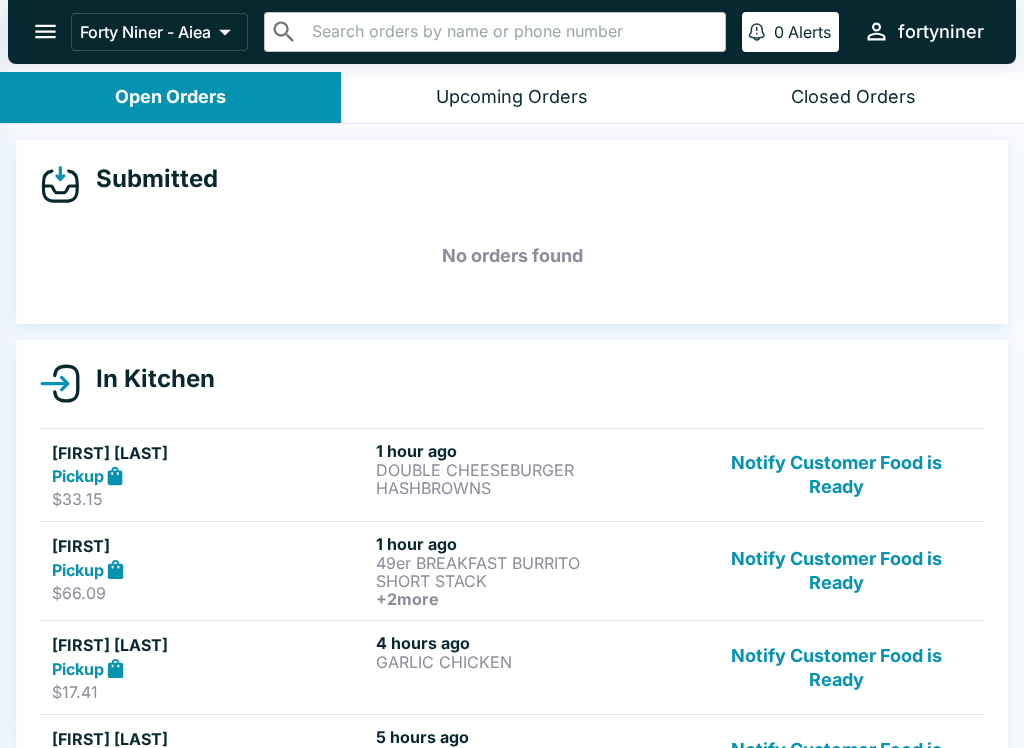 select on "03:00" 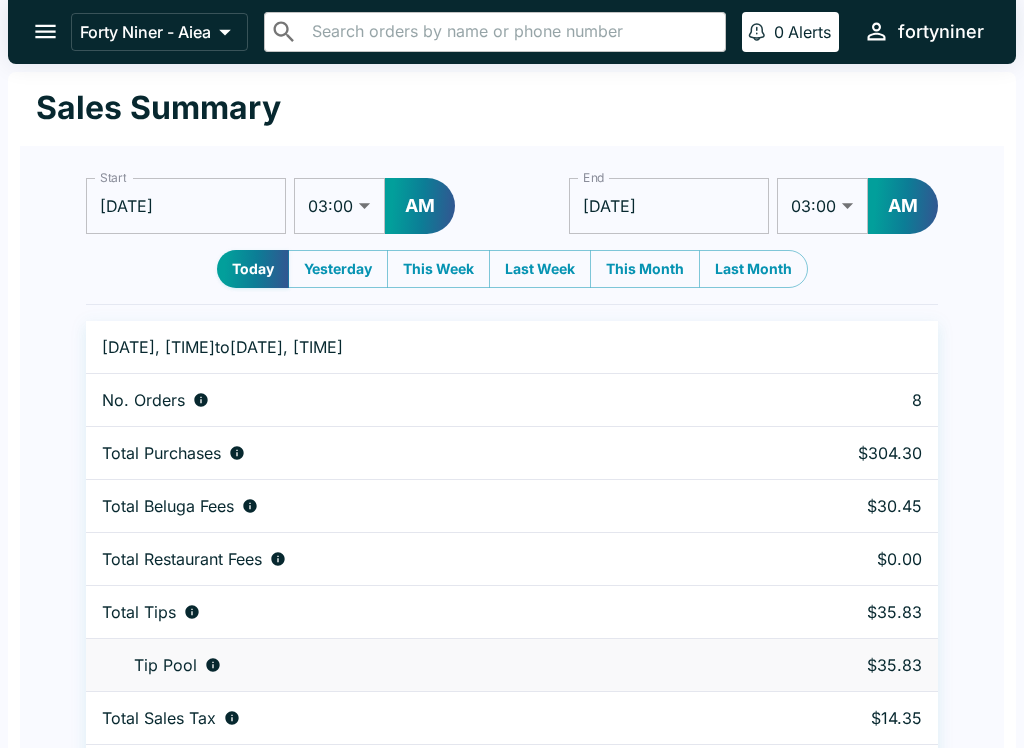 click 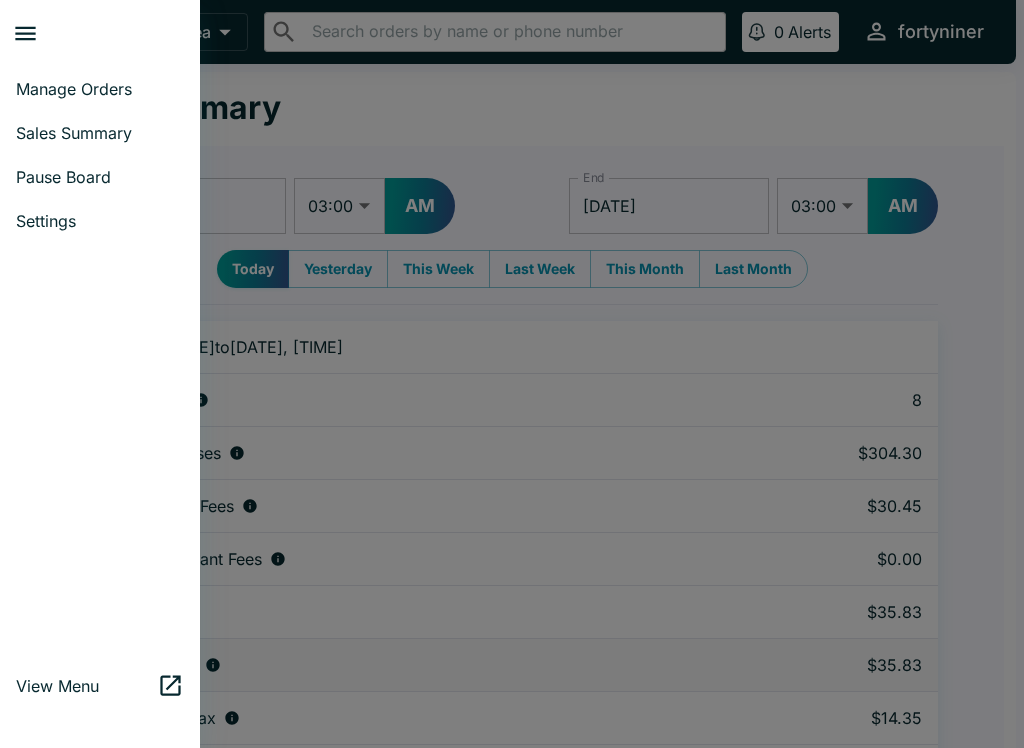 click on "Manage Orders" at bounding box center [100, 89] 